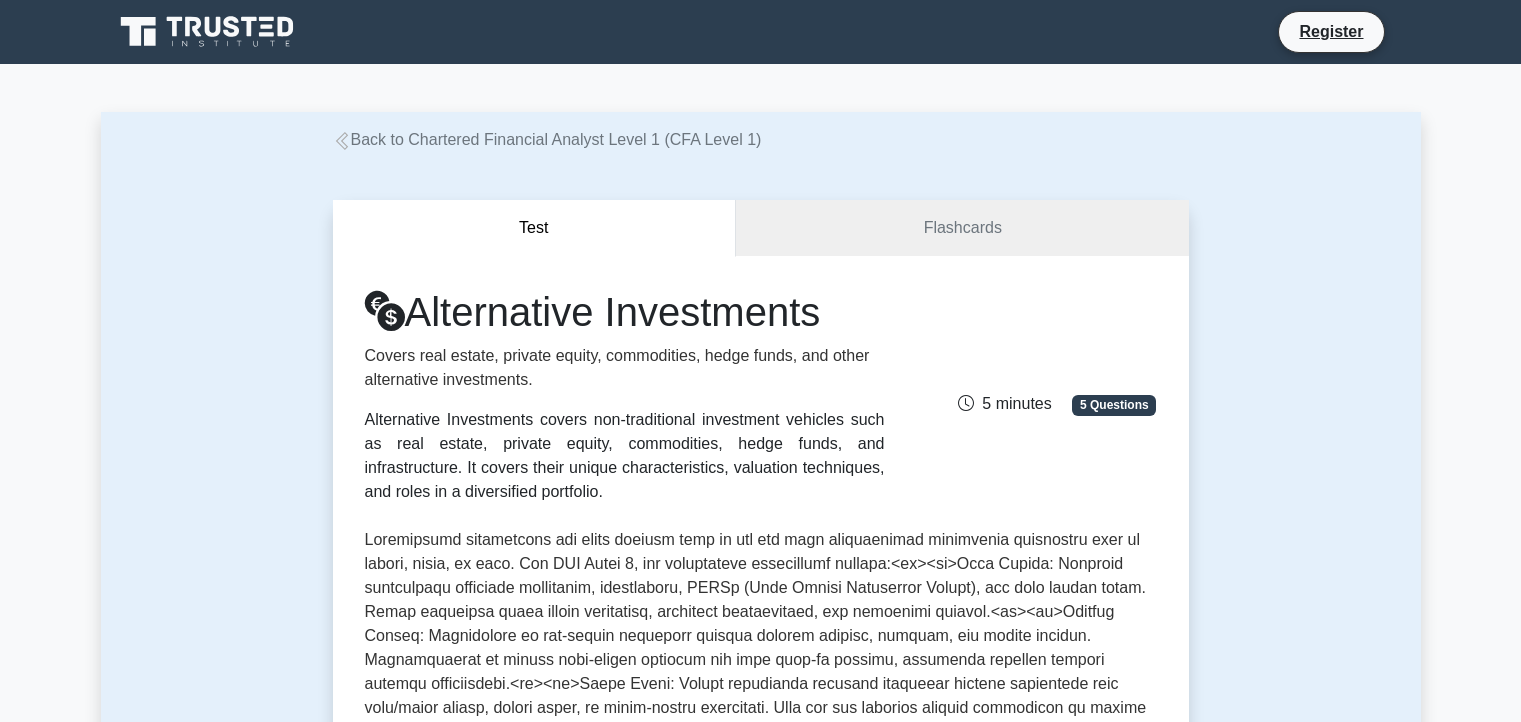 scroll, scrollTop: 0, scrollLeft: 0, axis: both 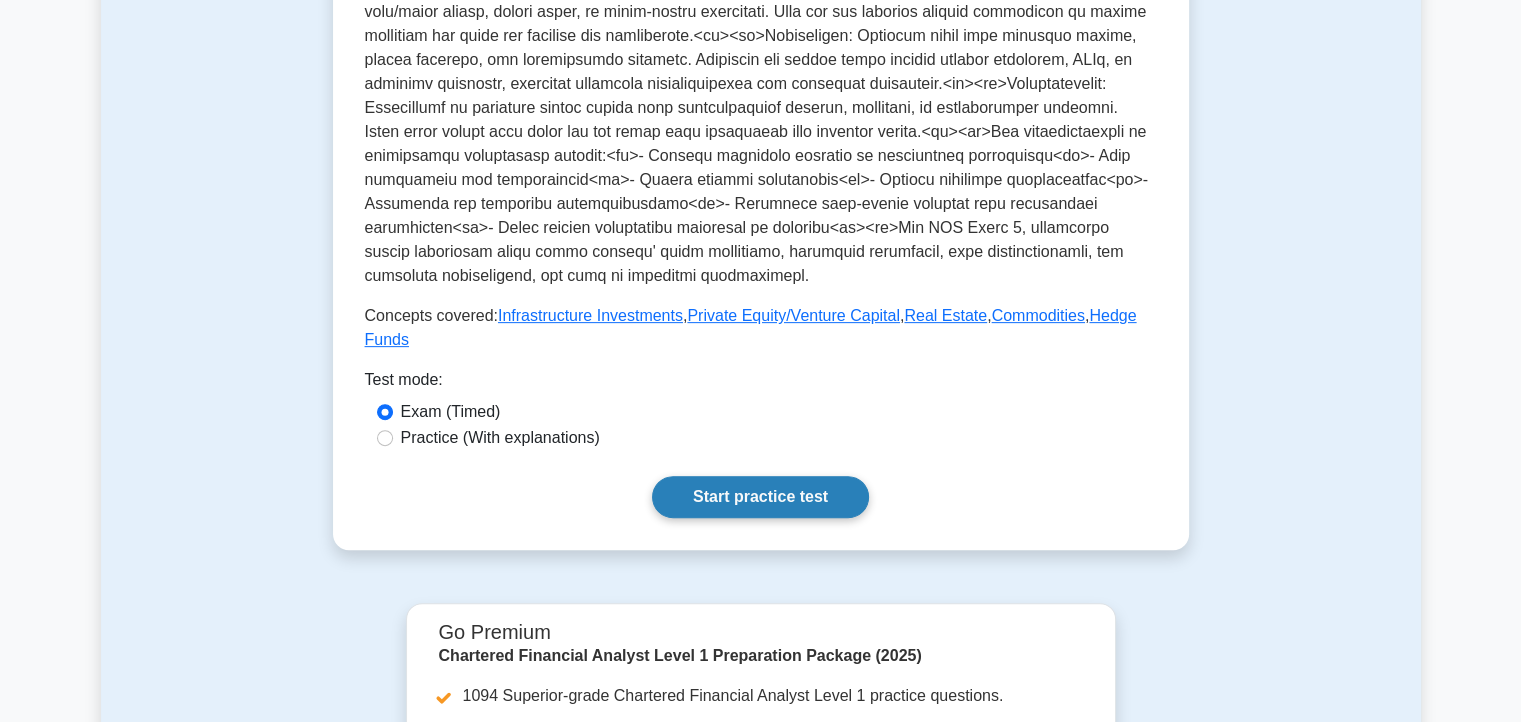 click on "Start practice test" at bounding box center [760, 497] 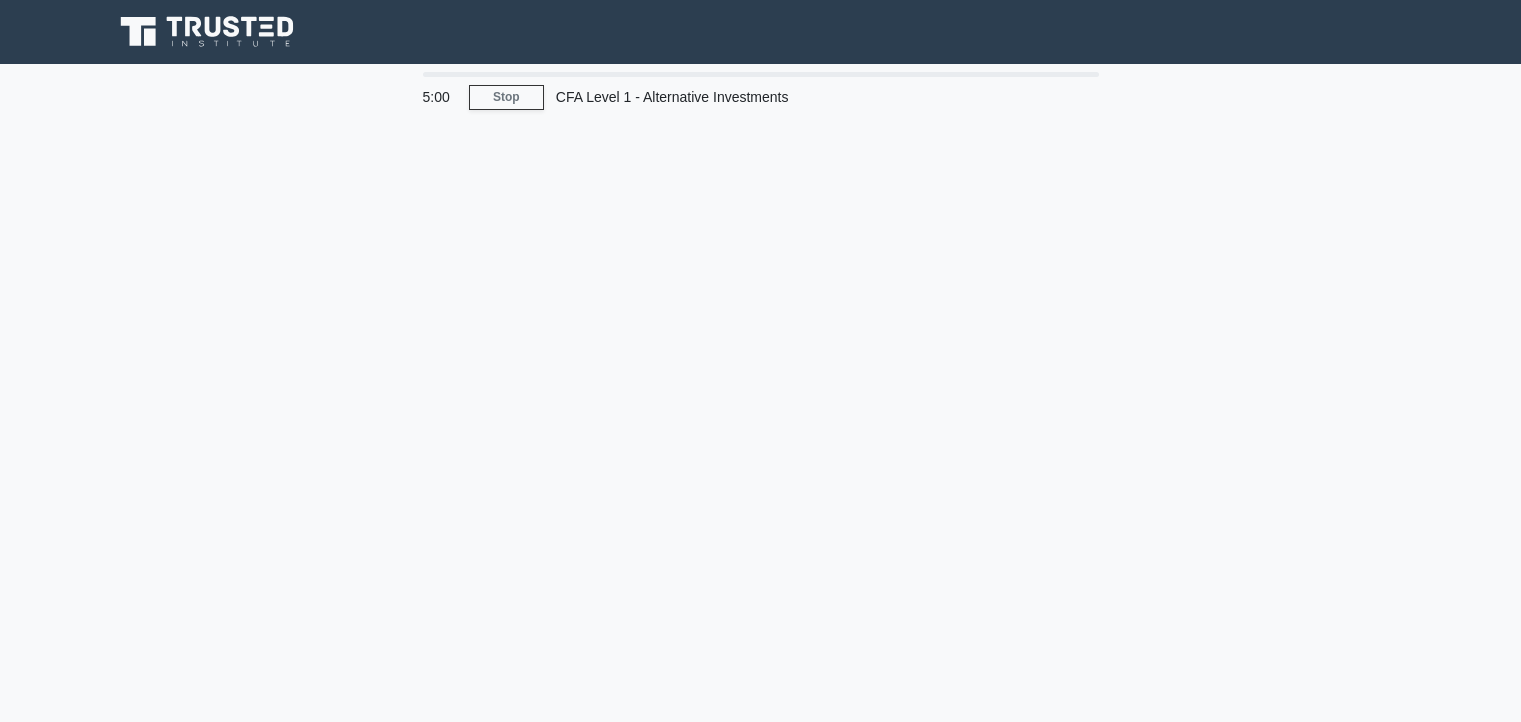 scroll, scrollTop: 0, scrollLeft: 0, axis: both 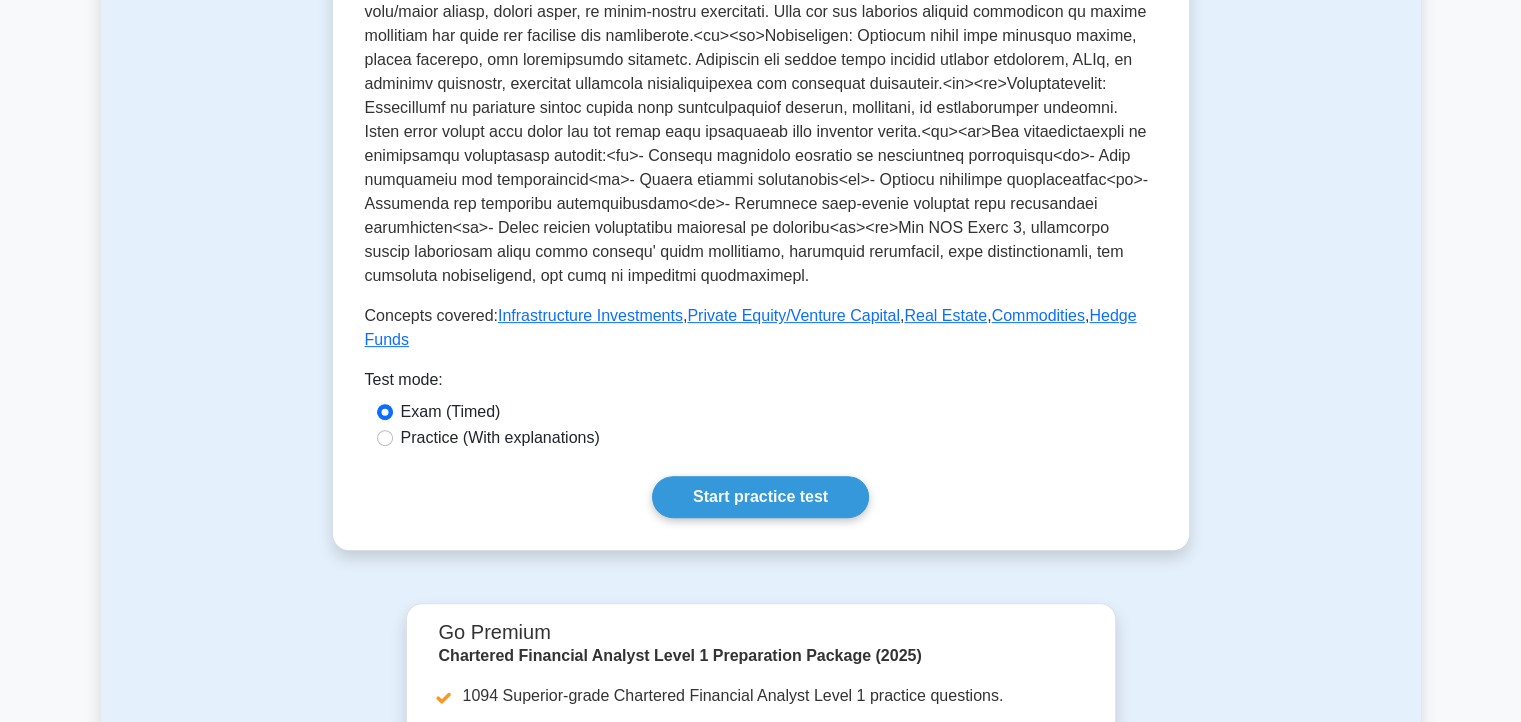 click on "Practice (With explanations)" at bounding box center (761, 438) 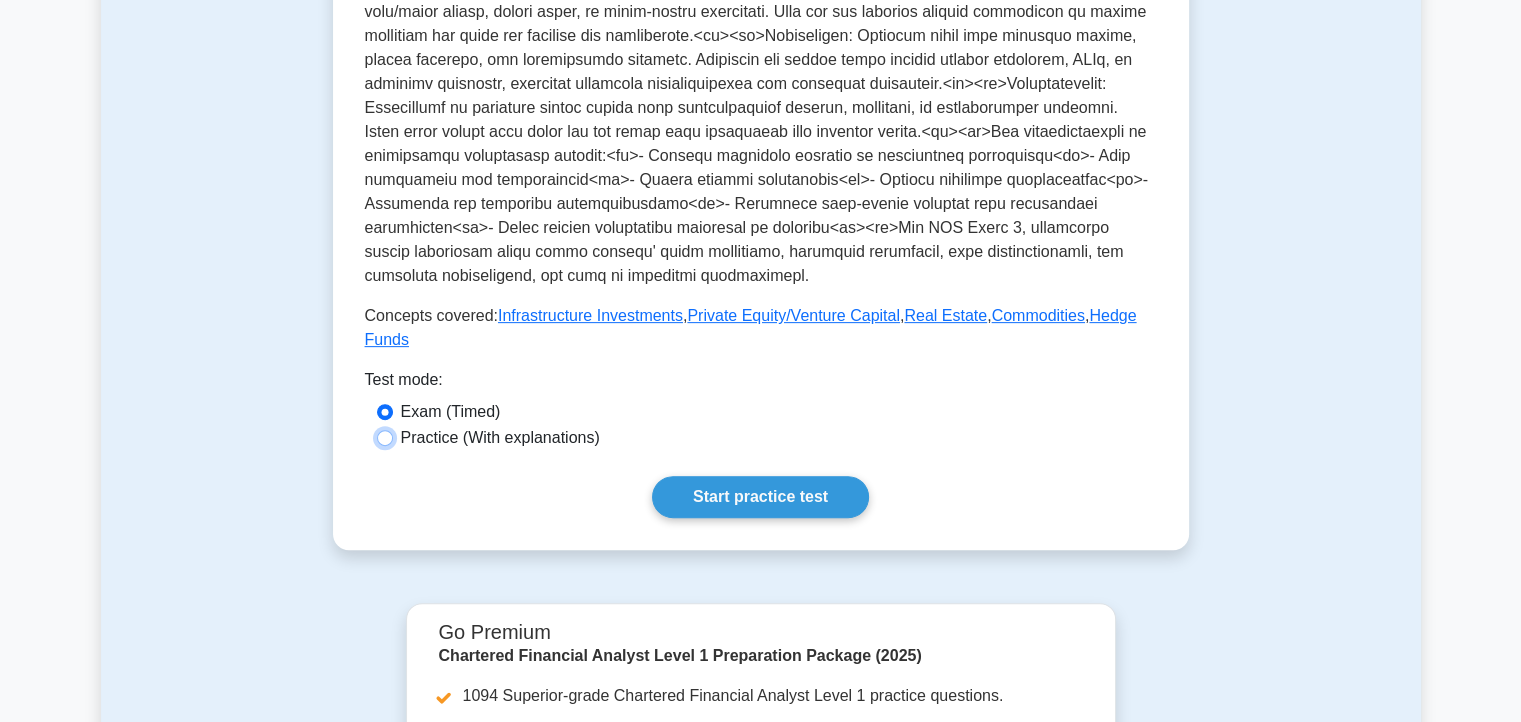 click on "Practice (With explanations)" at bounding box center (385, 438) 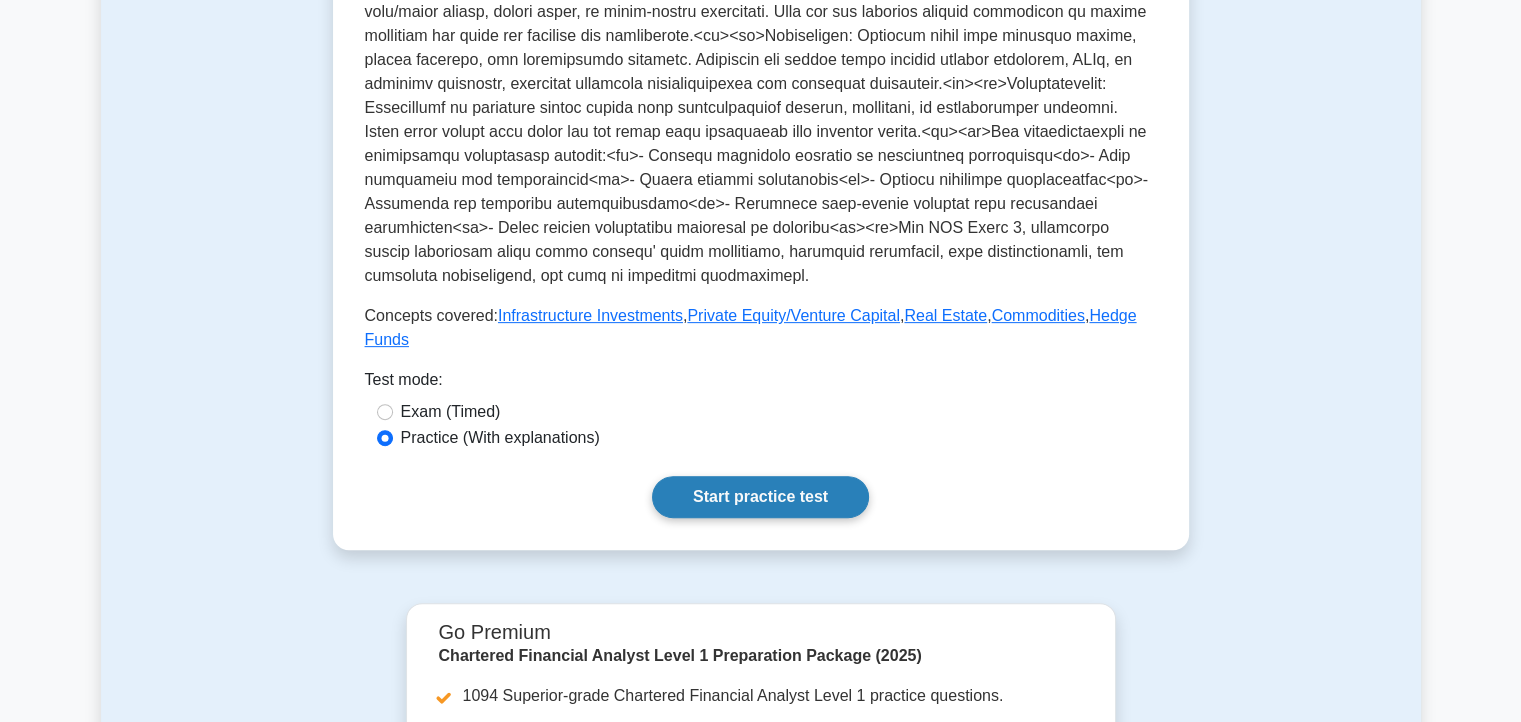 click on "Start practice test" at bounding box center (760, 497) 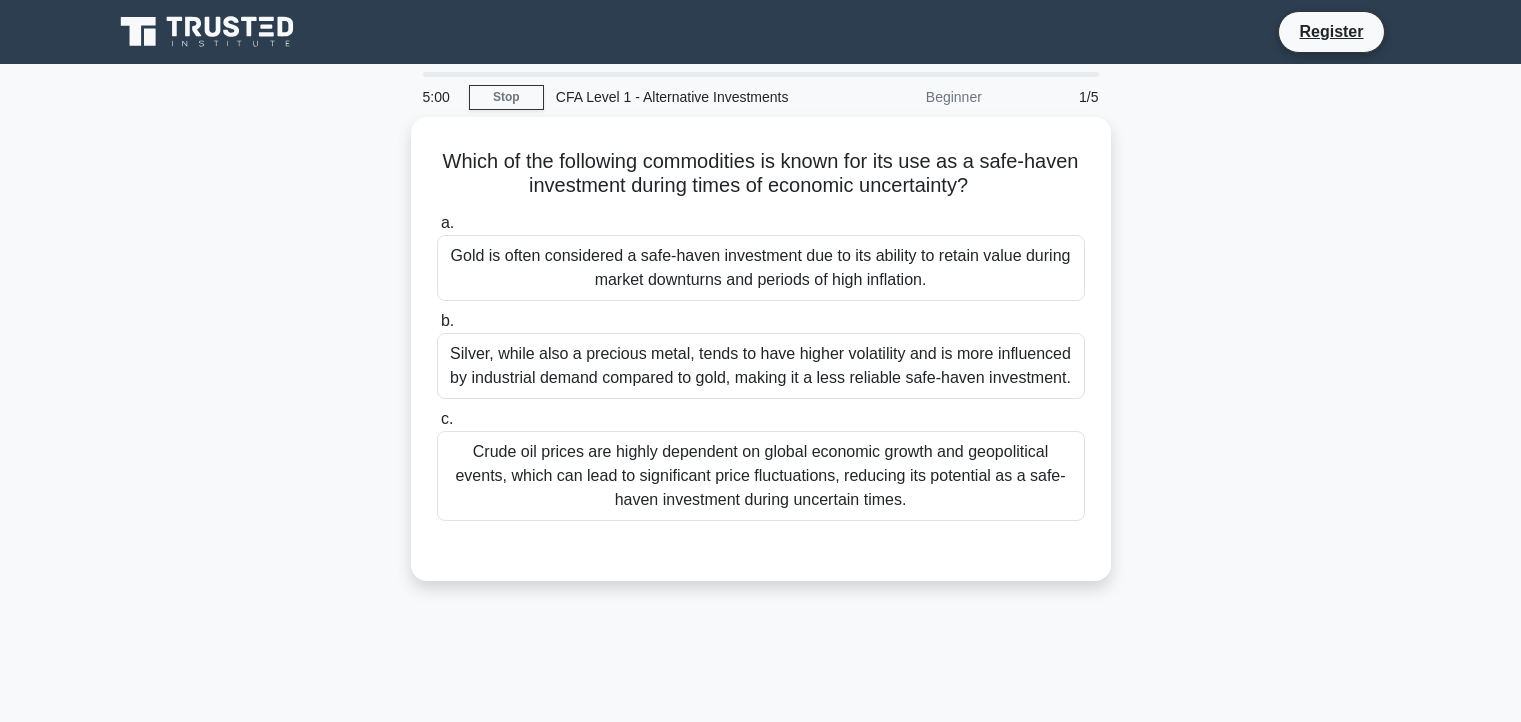scroll, scrollTop: 0, scrollLeft: 0, axis: both 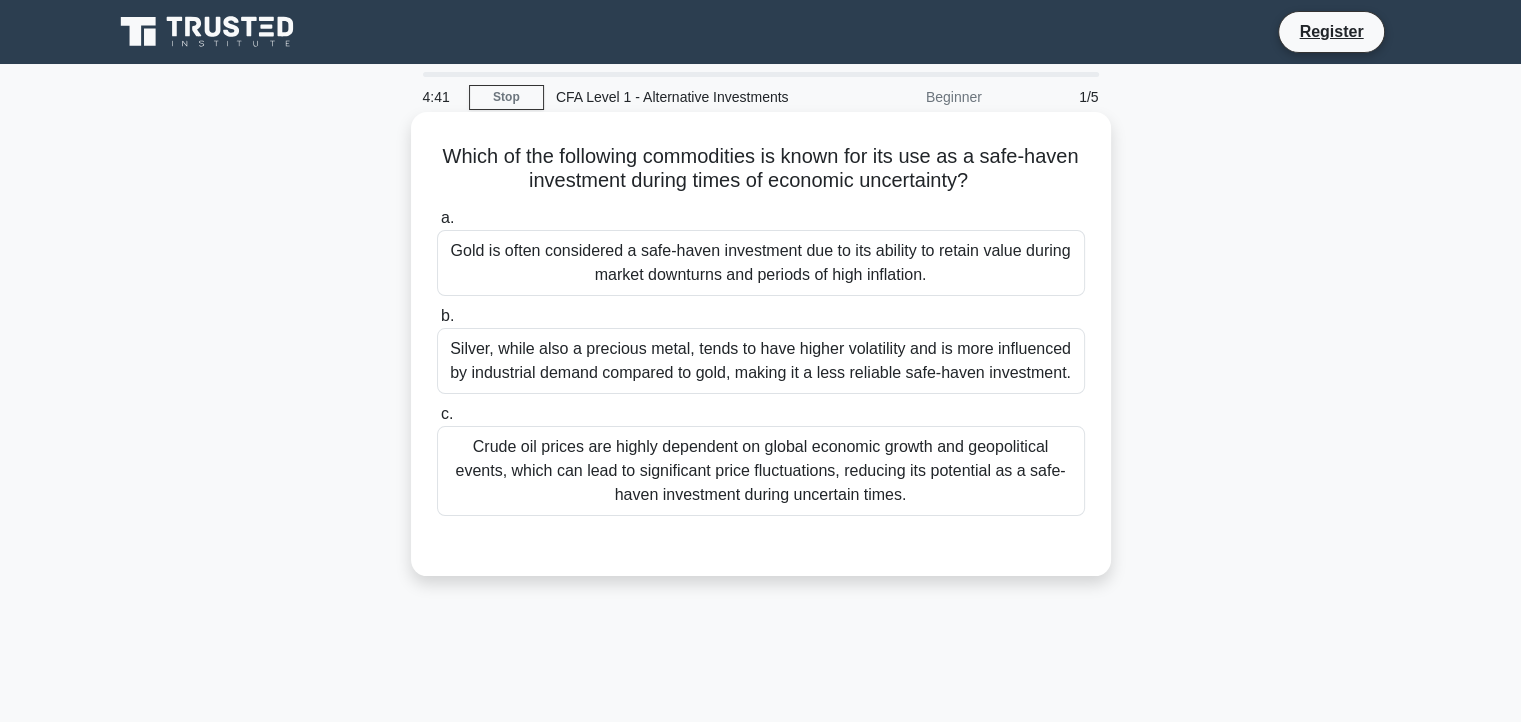 click on "Gold is often considered a safe-haven investment due to its ability to retain value during market downturns and periods of high inflation." at bounding box center (761, 263) 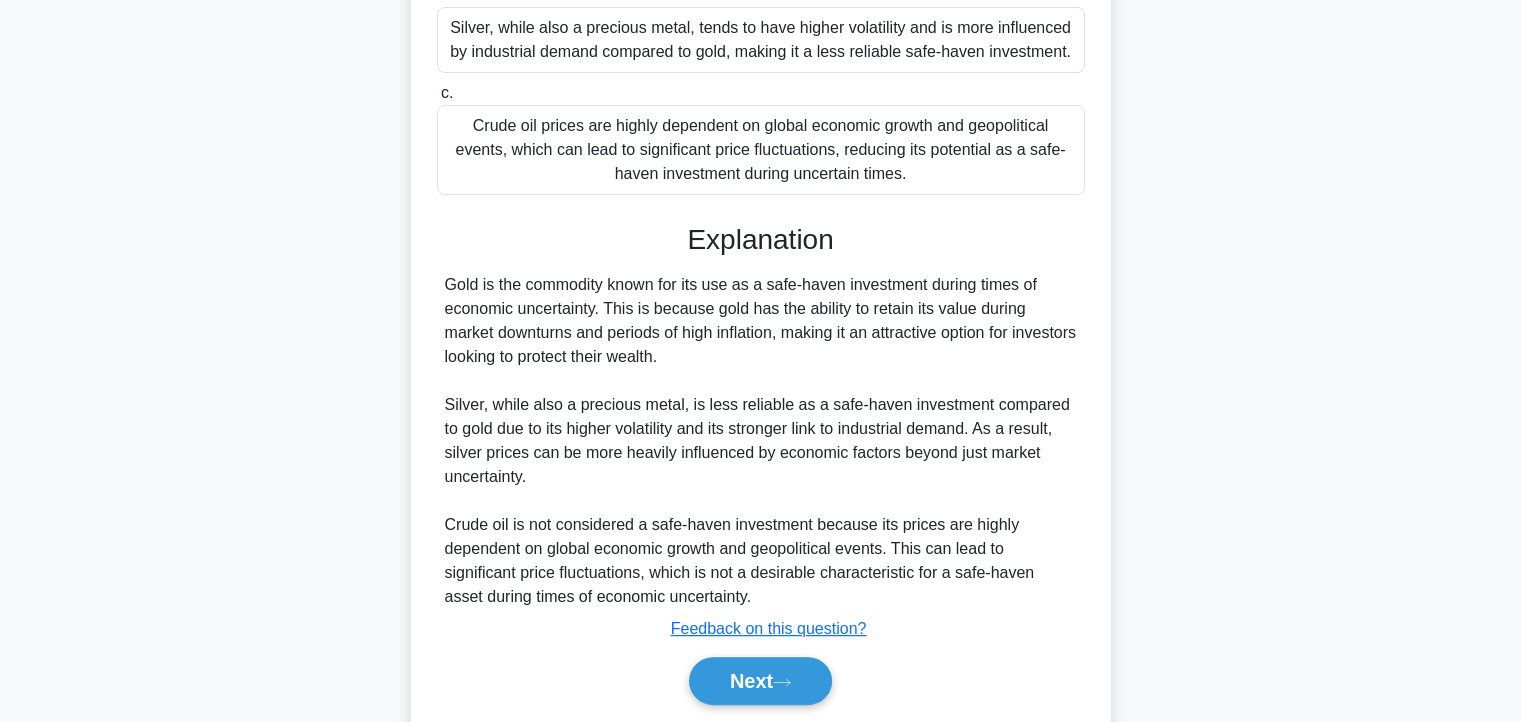 scroll, scrollTop: 328, scrollLeft: 0, axis: vertical 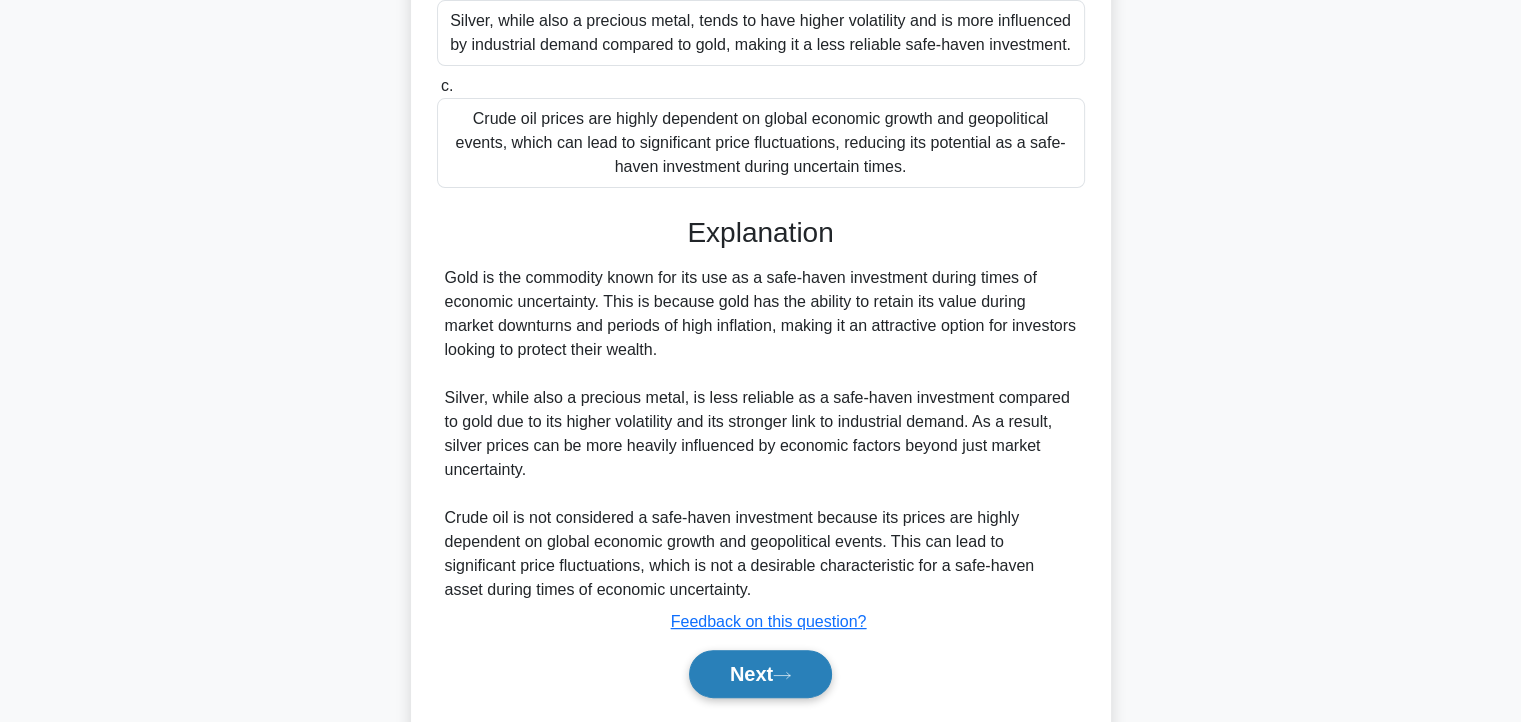 click on "Next" at bounding box center (760, 674) 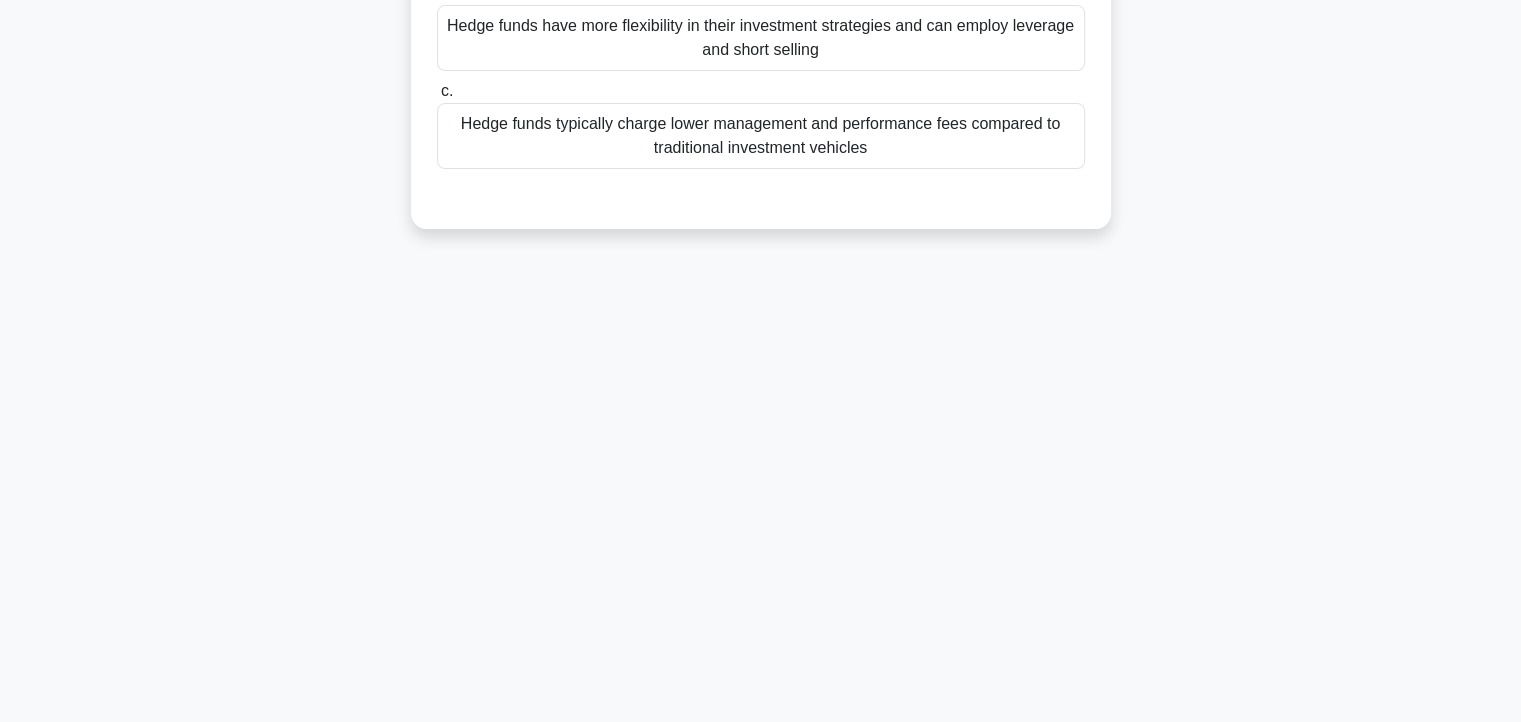 scroll, scrollTop: 0, scrollLeft: 0, axis: both 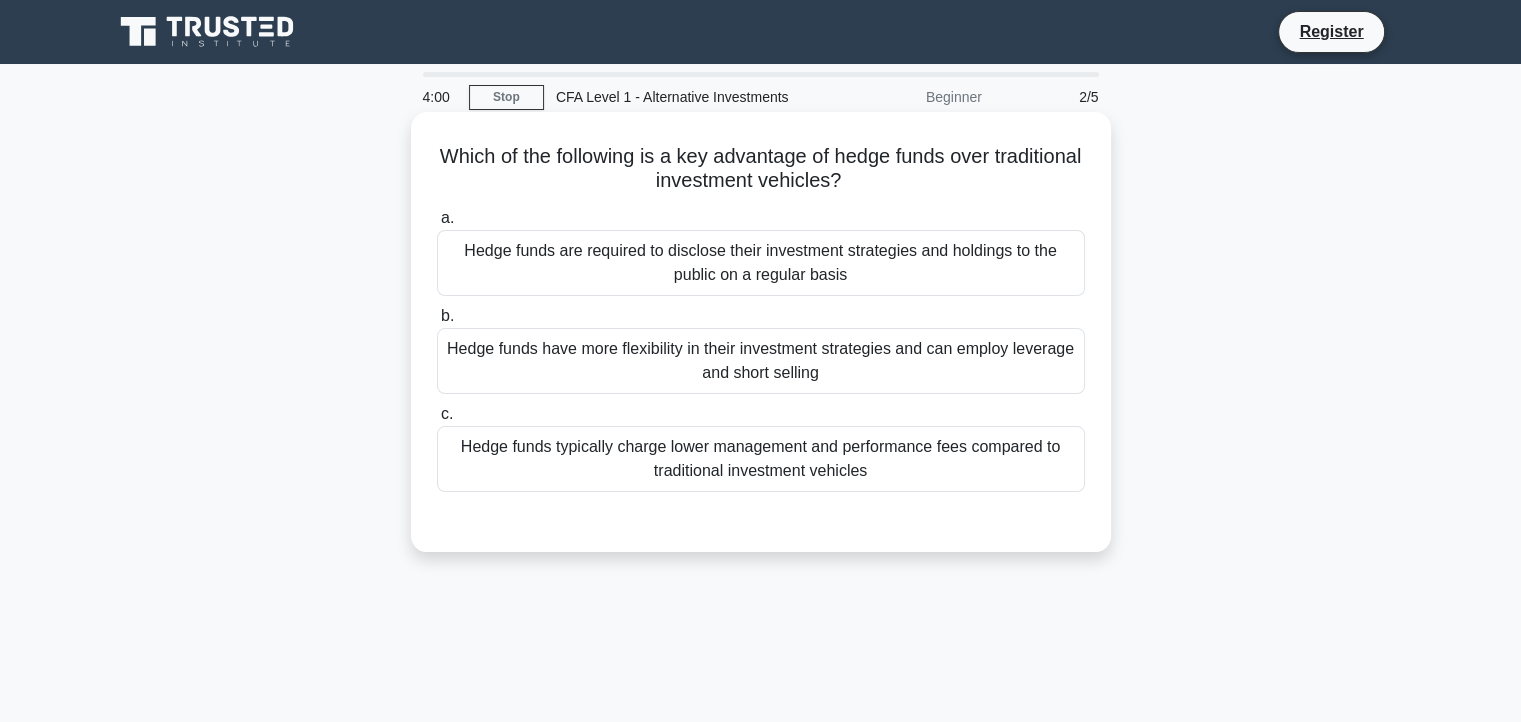 click on "Hedge funds have more flexibility in their investment strategies and can employ leverage and short selling" at bounding box center [761, 361] 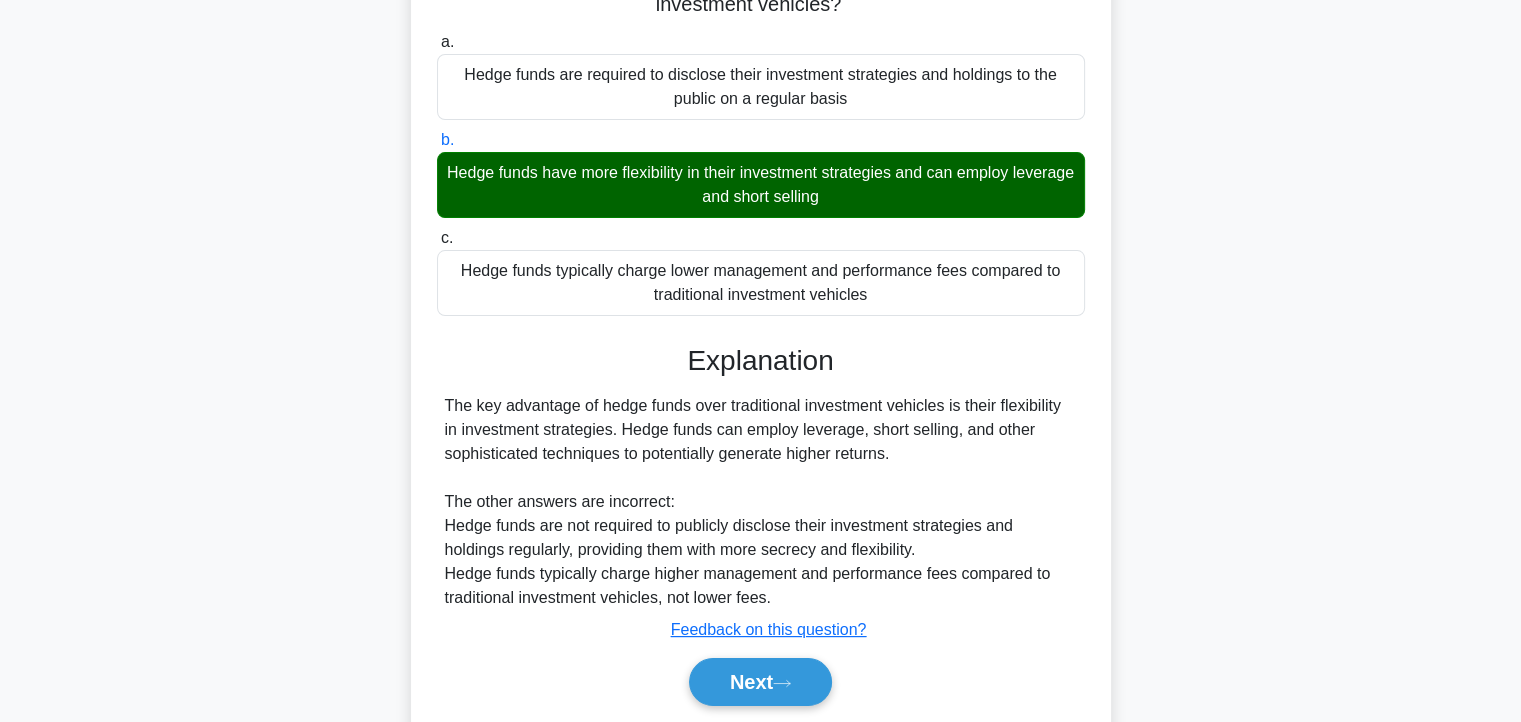scroll, scrollTop: 188, scrollLeft: 0, axis: vertical 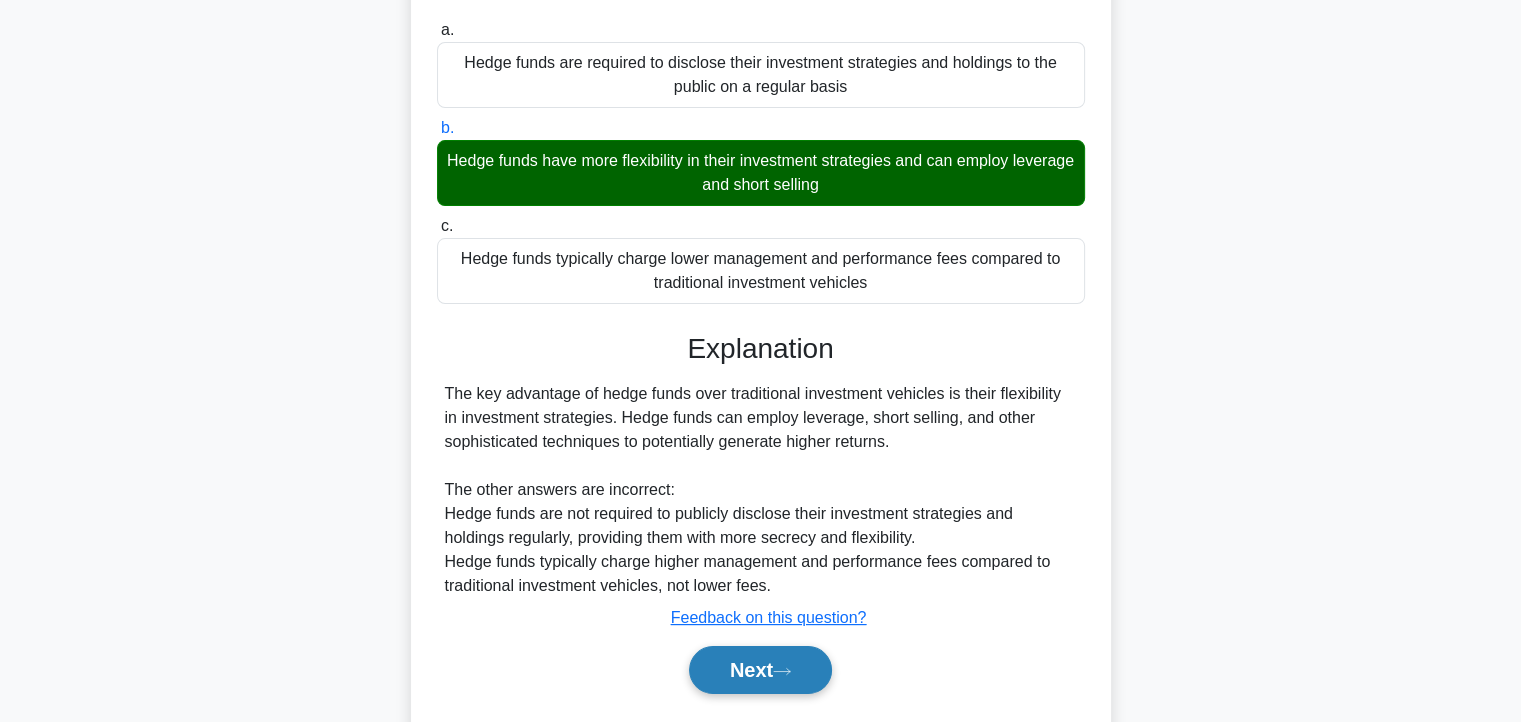 click on "Next" at bounding box center (760, 670) 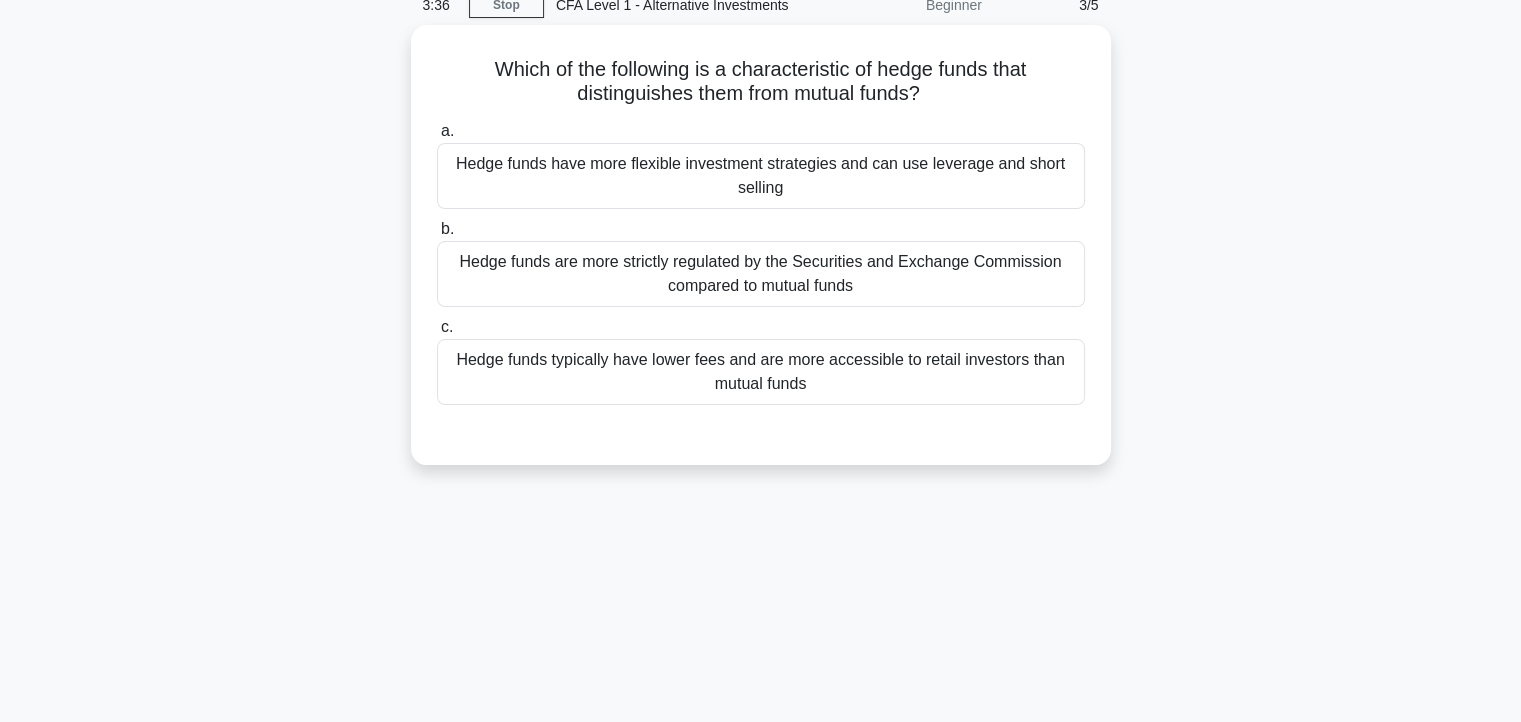 scroll, scrollTop: 90, scrollLeft: 0, axis: vertical 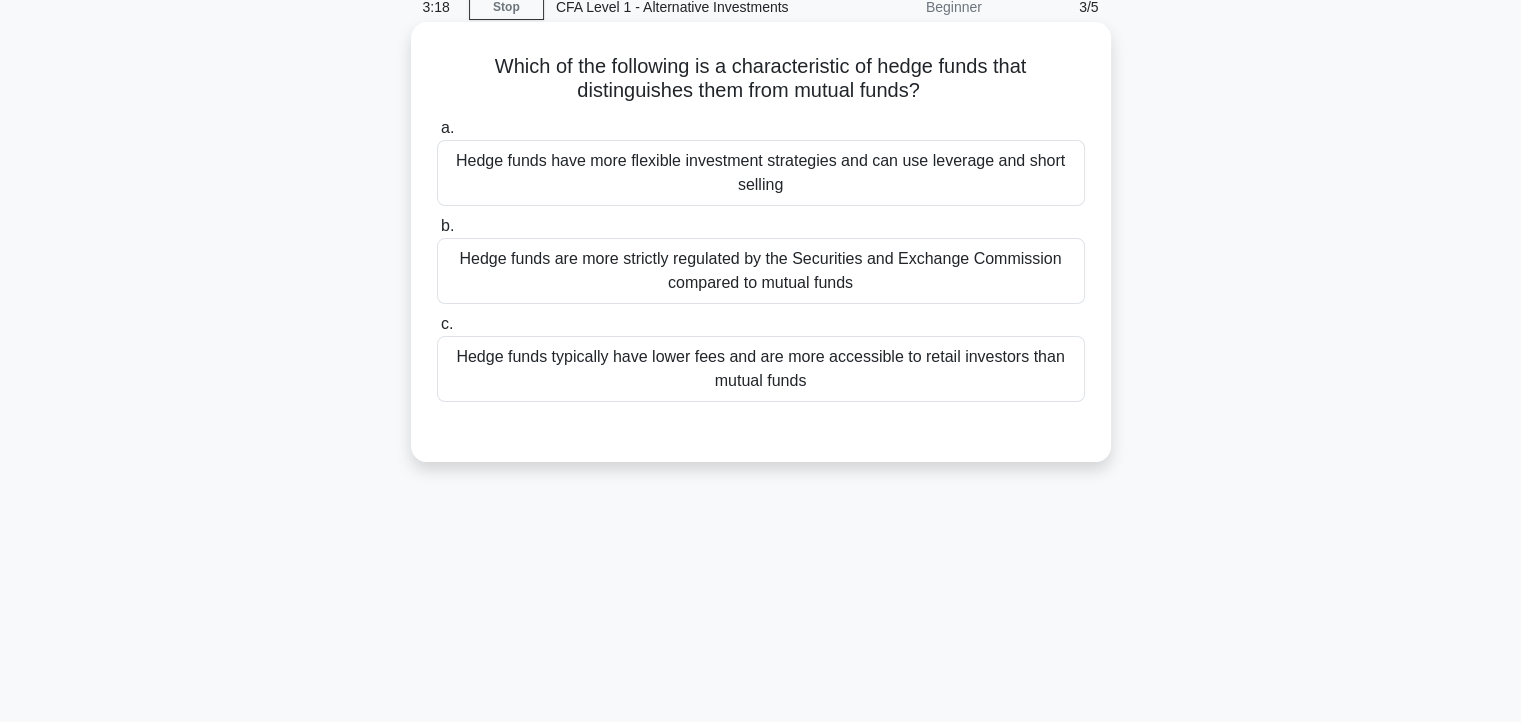 click on "Hedge funds have more flexible investment strategies and can use leverage and short selling" at bounding box center [761, 173] 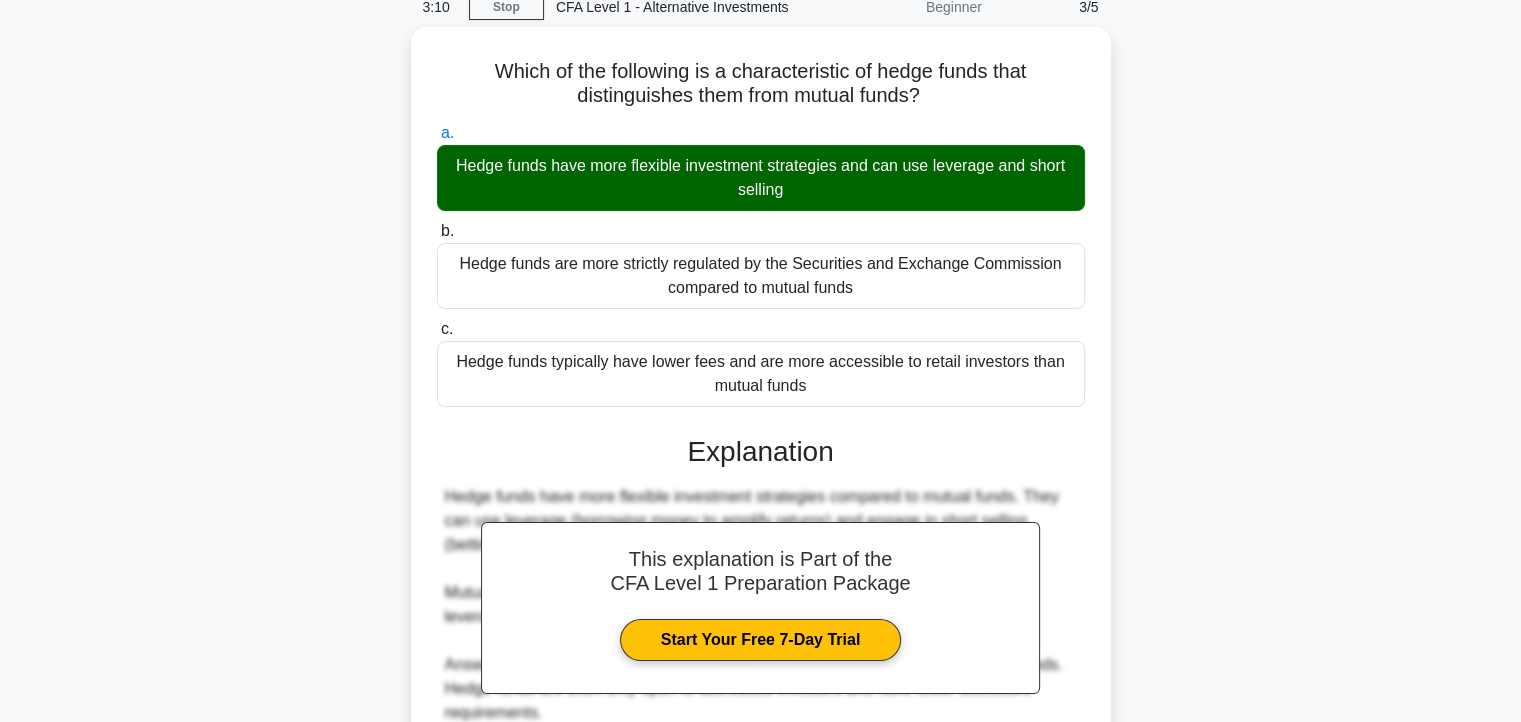 drag, startPoint x: 1519, startPoint y: 258, endPoint x: 1535, endPoint y: 348, distance: 91.411156 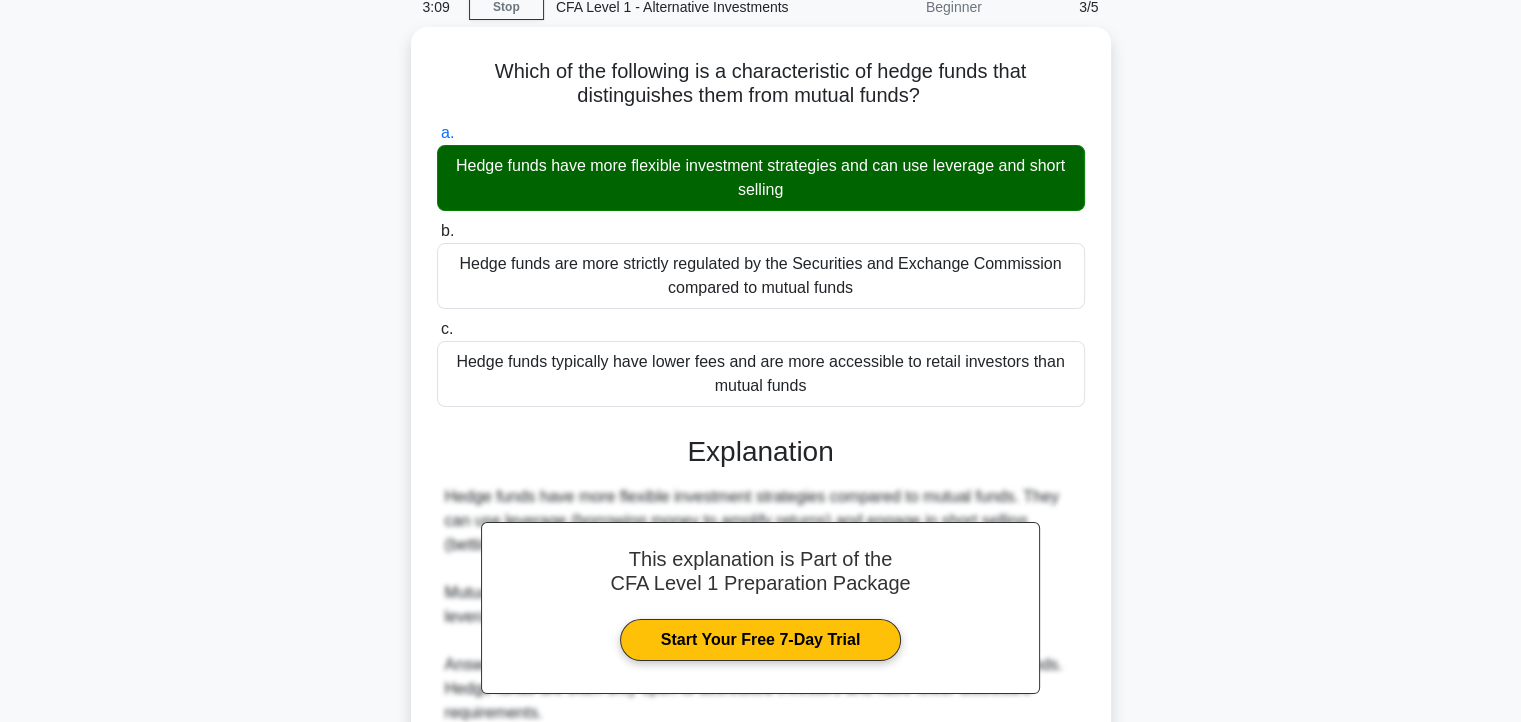drag, startPoint x: 1535, startPoint y: 348, endPoint x: 1452, endPoint y: 333, distance: 84.34453 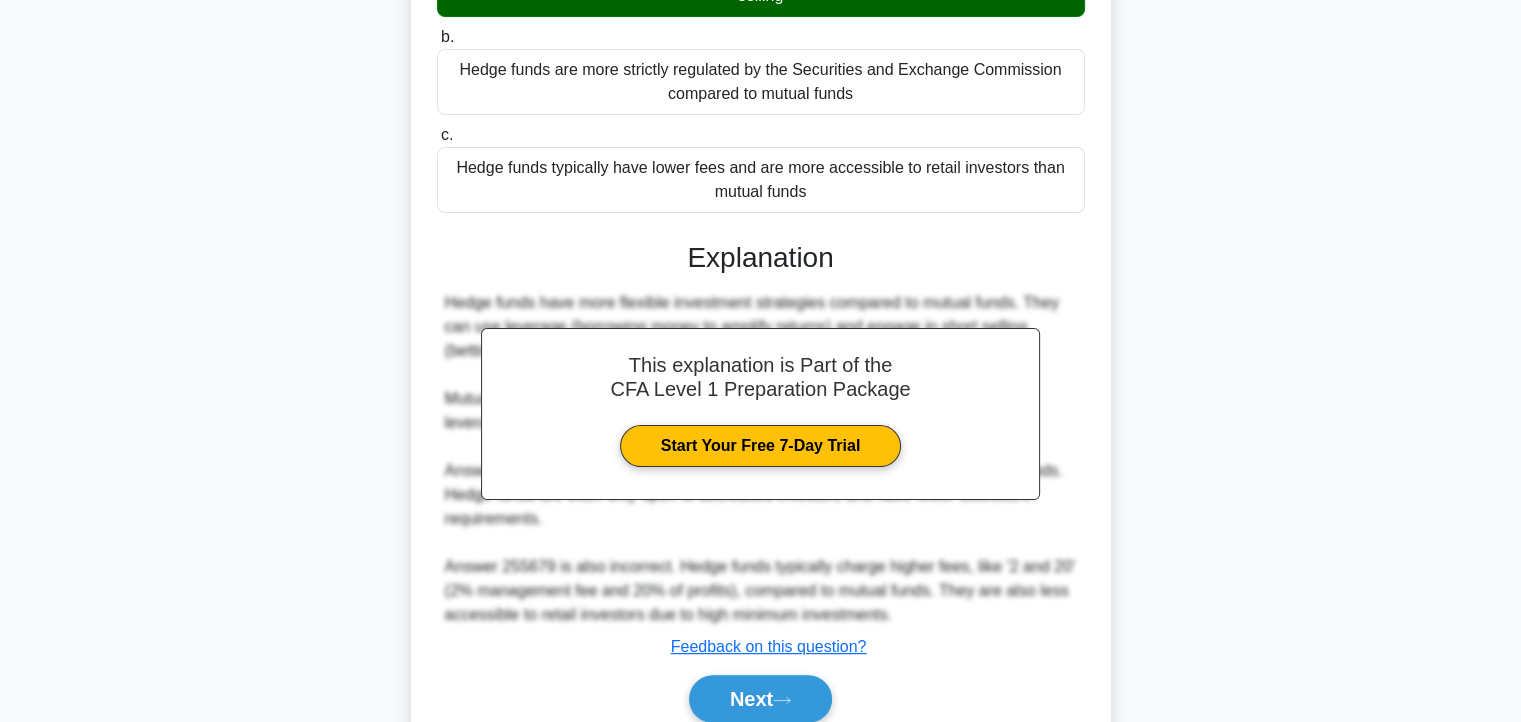 scroll, scrollTop: 364, scrollLeft: 0, axis: vertical 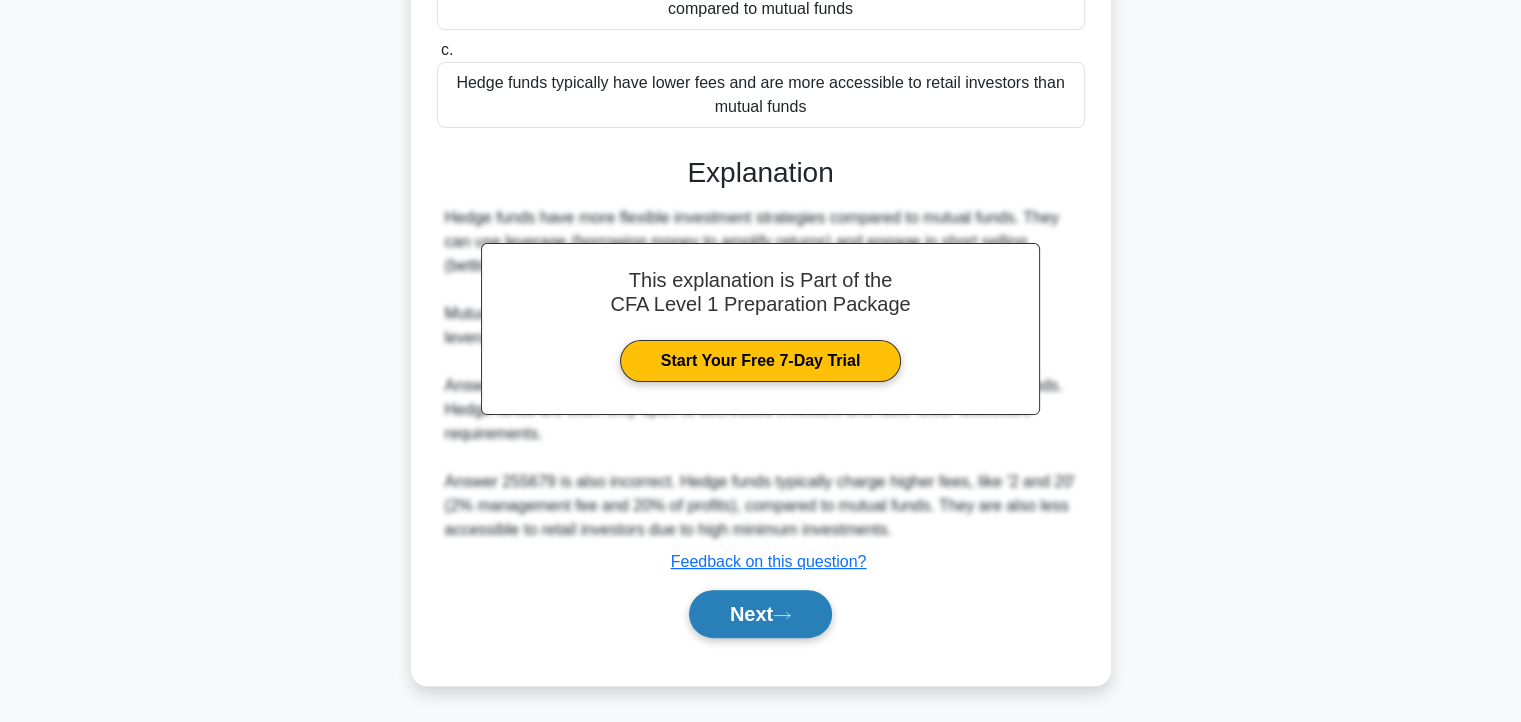 click on "Next" at bounding box center (760, 614) 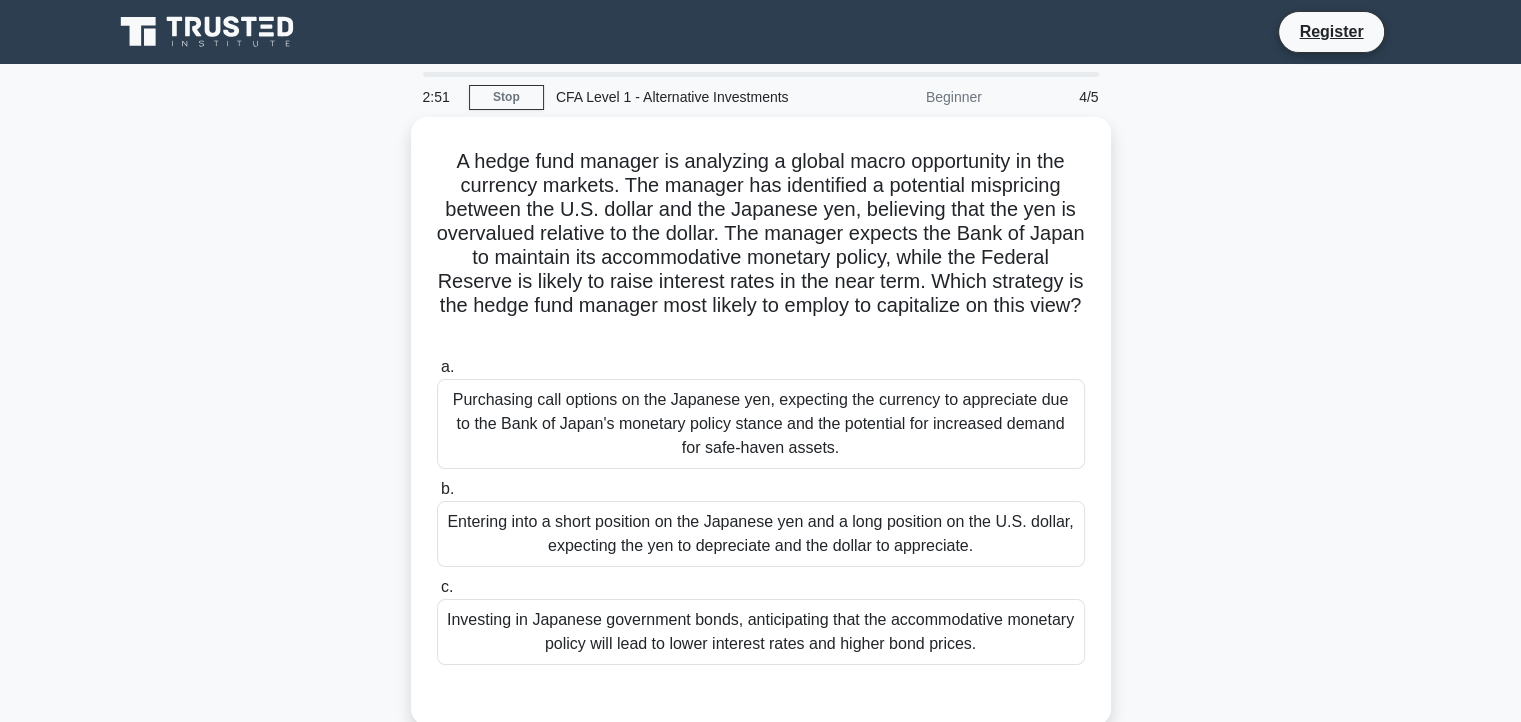 scroll, scrollTop: 4, scrollLeft: 0, axis: vertical 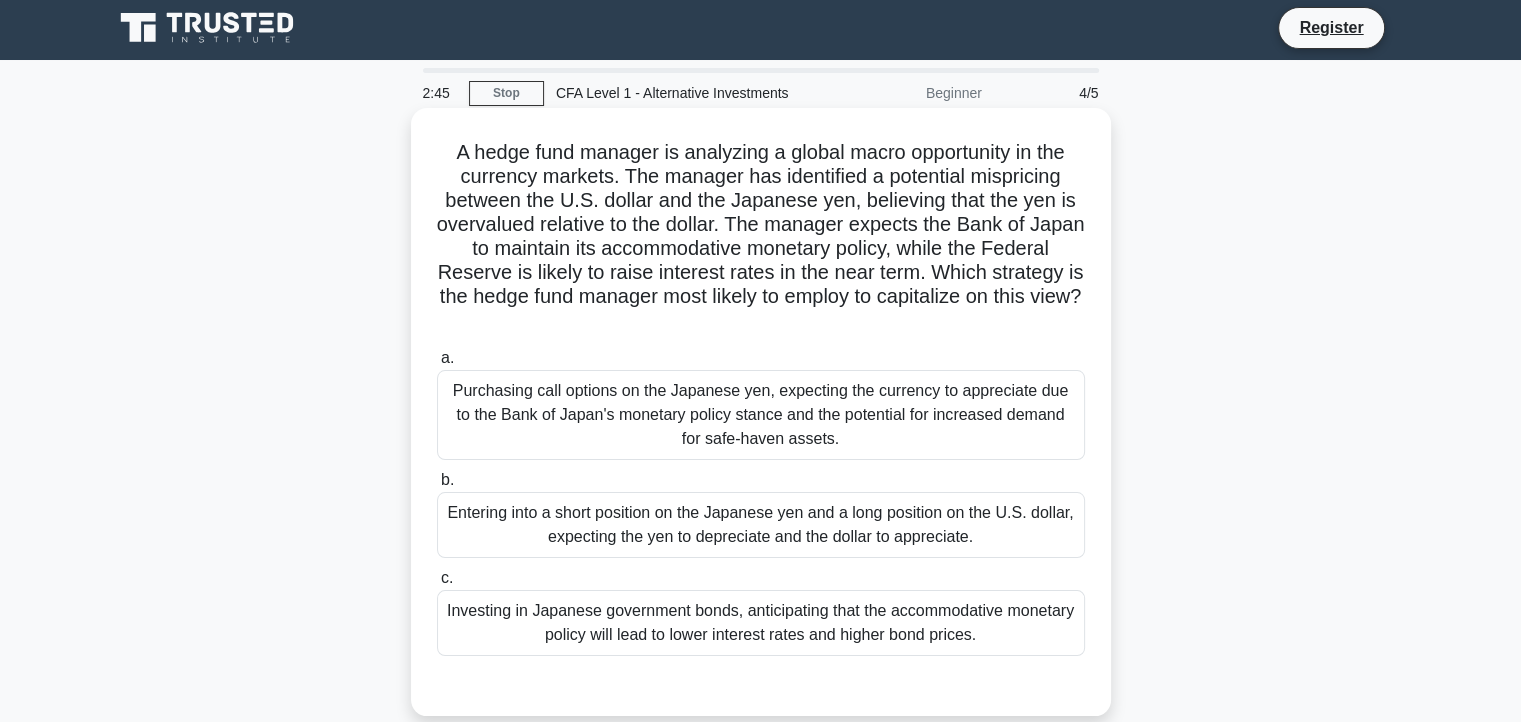 click on "Purchasing call options on the Japanese yen, expecting the currency to appreciate due to the Bank of Japan's monetary policy stance and the potential for increased demand for safe-haven assets." at bounding box center [761, 415] 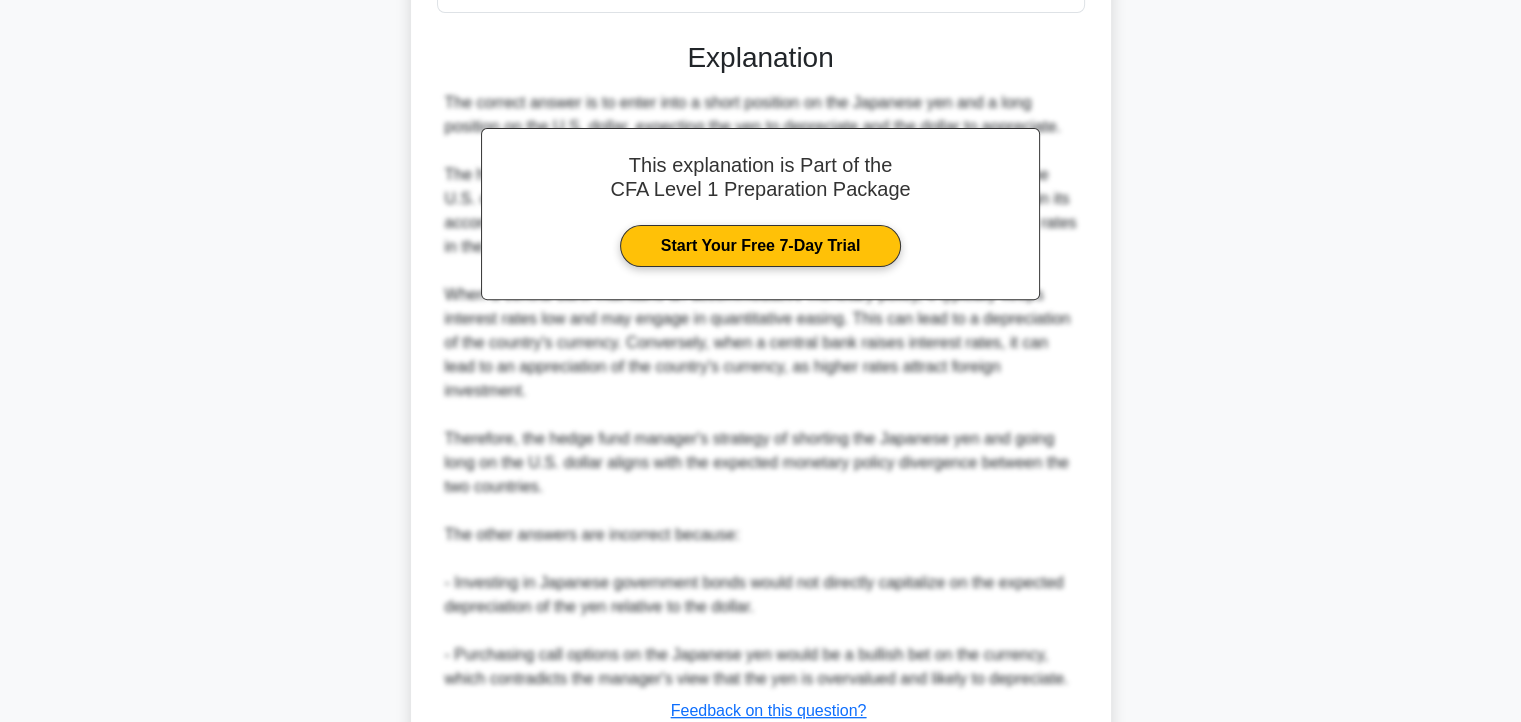 scroll, scrollTop: 774, scrollLeft: 0, axis: vertical 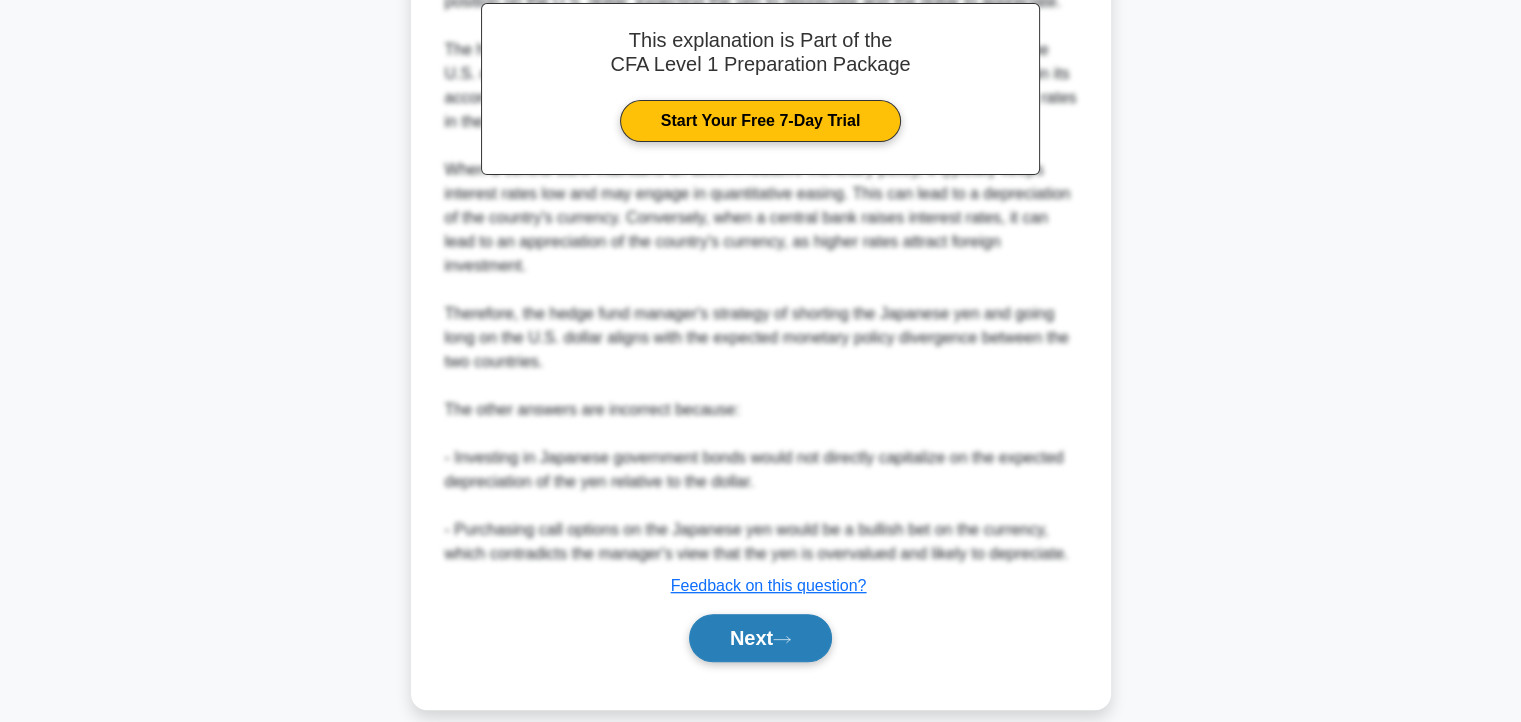 click on "Next" at bounding box center [760, 638] 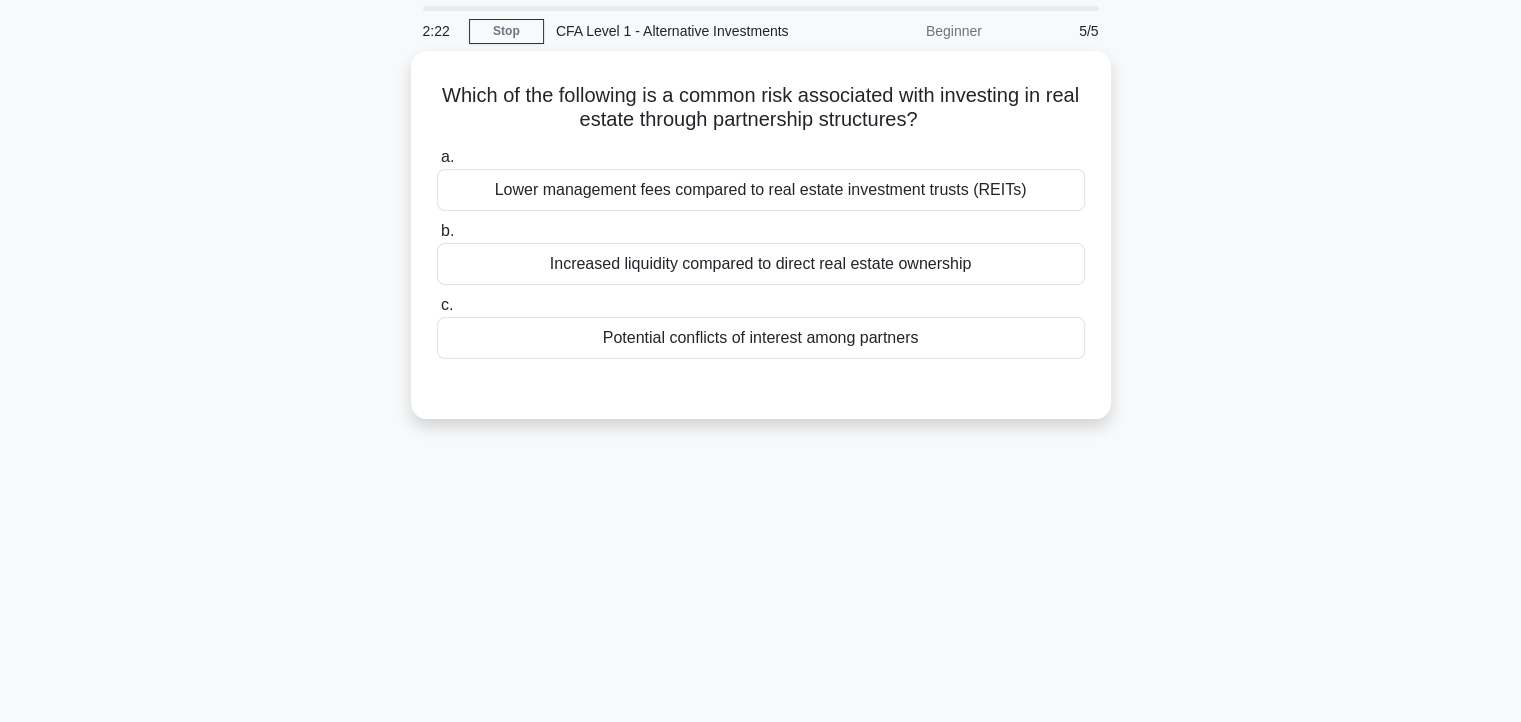 scroll, scrollTop: 65, scrollLeft: 0, axis: vertical 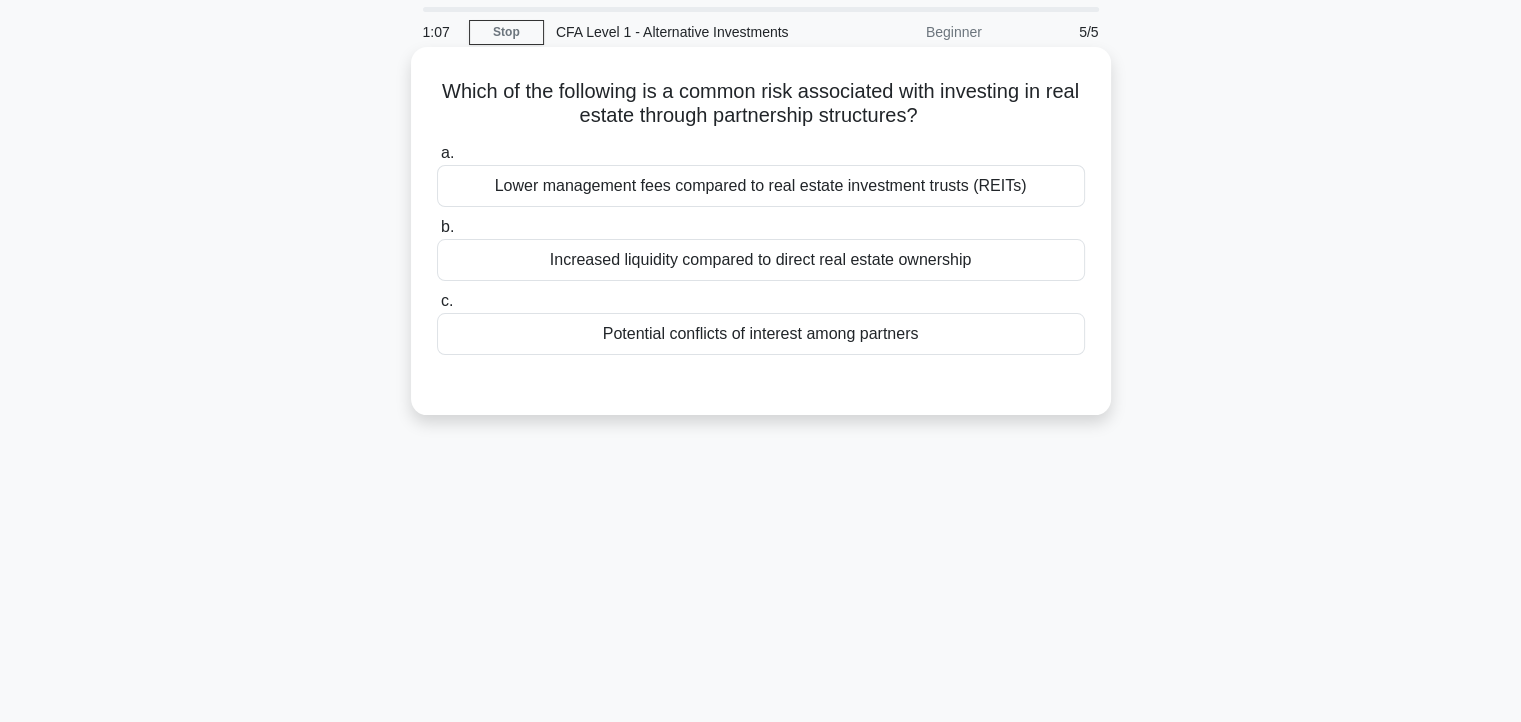 click on "Increased liquidity compared to direct real estate ownership" at bounding box center (761, 260) 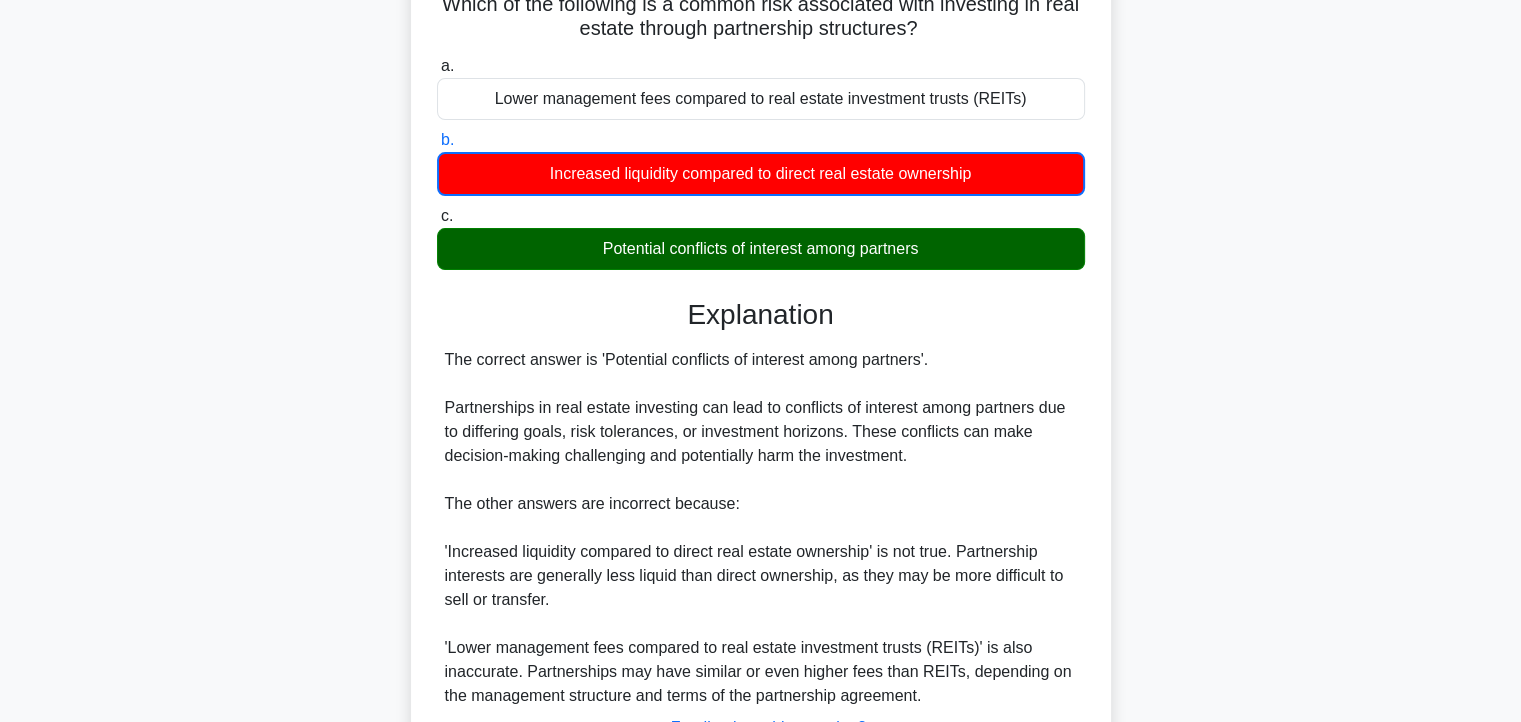 scroll, scrollTop: 359, scrollLeft: 0, axis: vertical 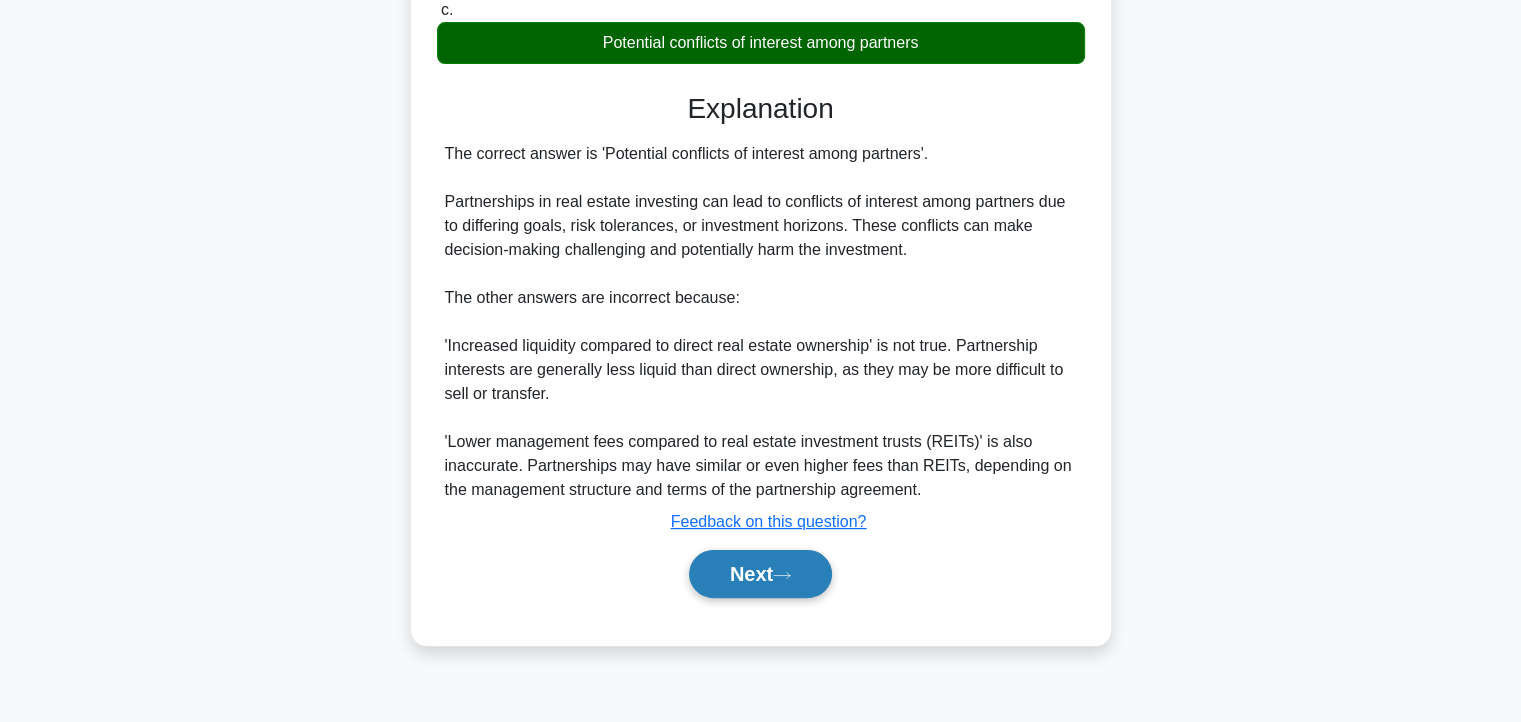 click on "Next" at bounding box center [760, 574] 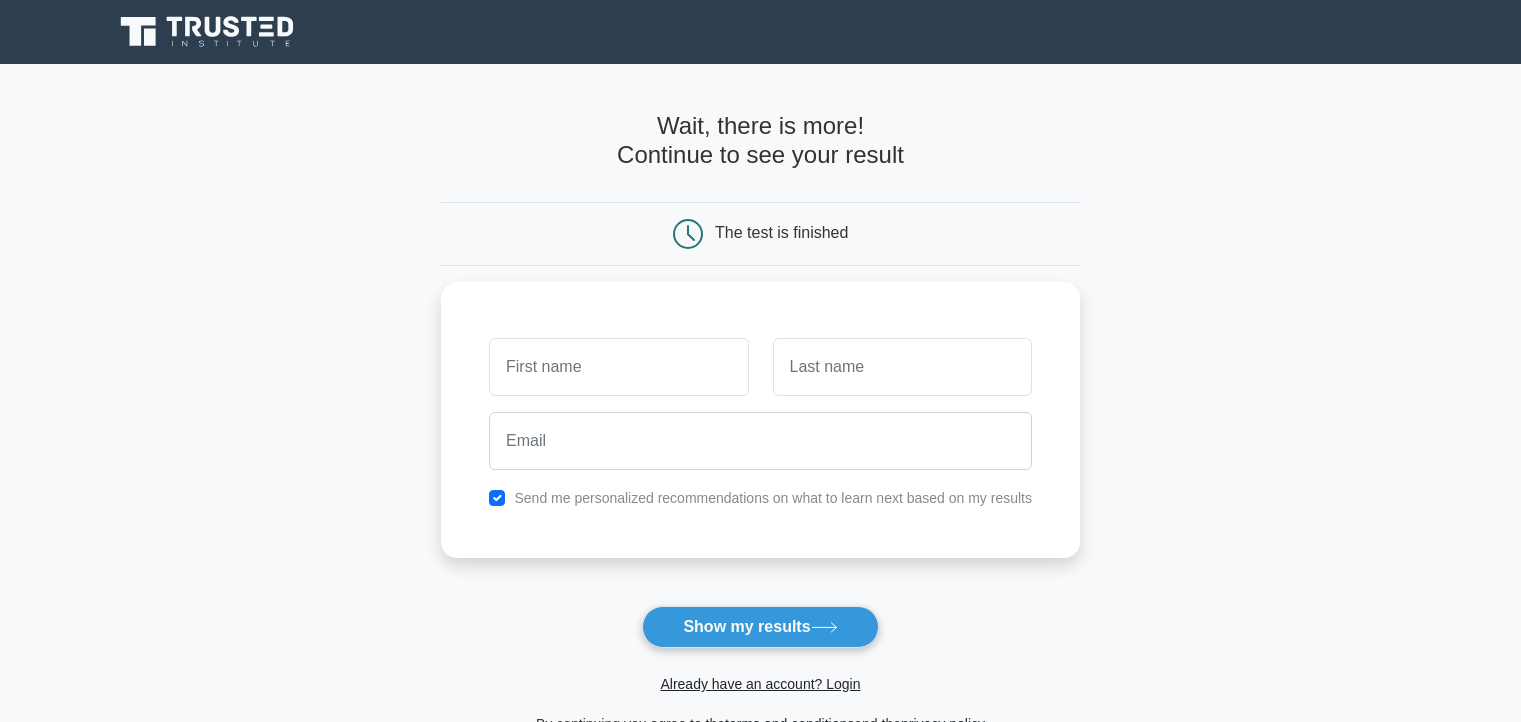 scroll, scrollTop: 0, scrollLeft: 0, axis: both 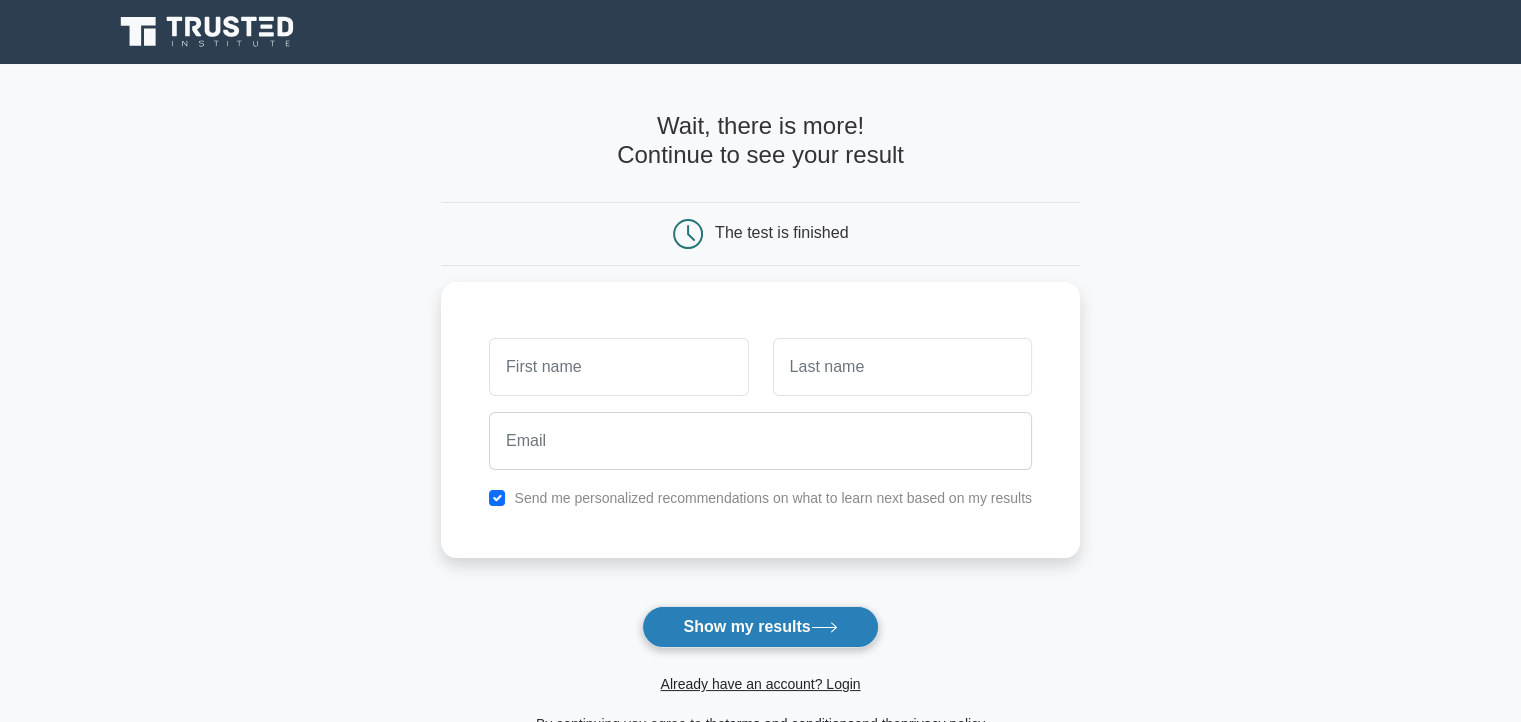 click on "Show my results" at bounding box center (760, 627) 